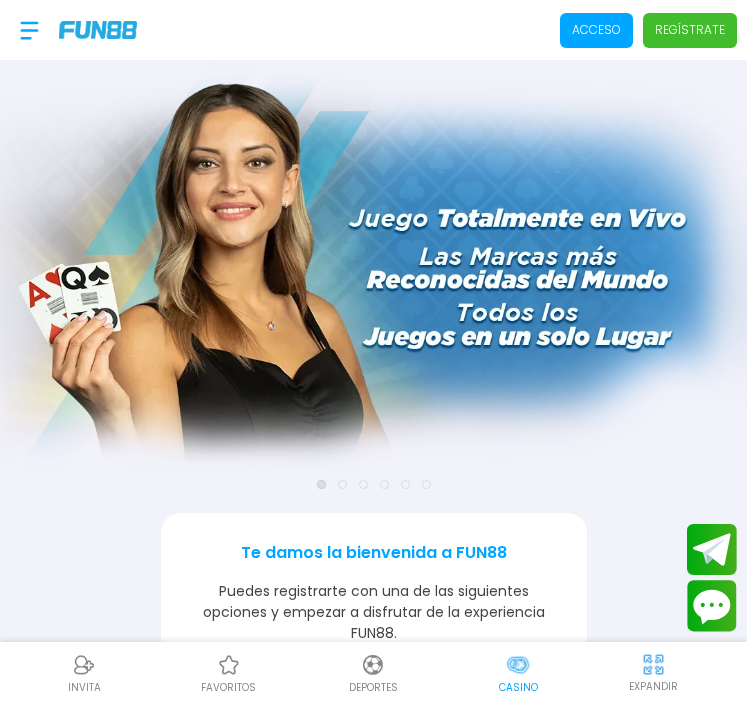scroll, scrollTop: 0, scrollLeft: 0, axis: both 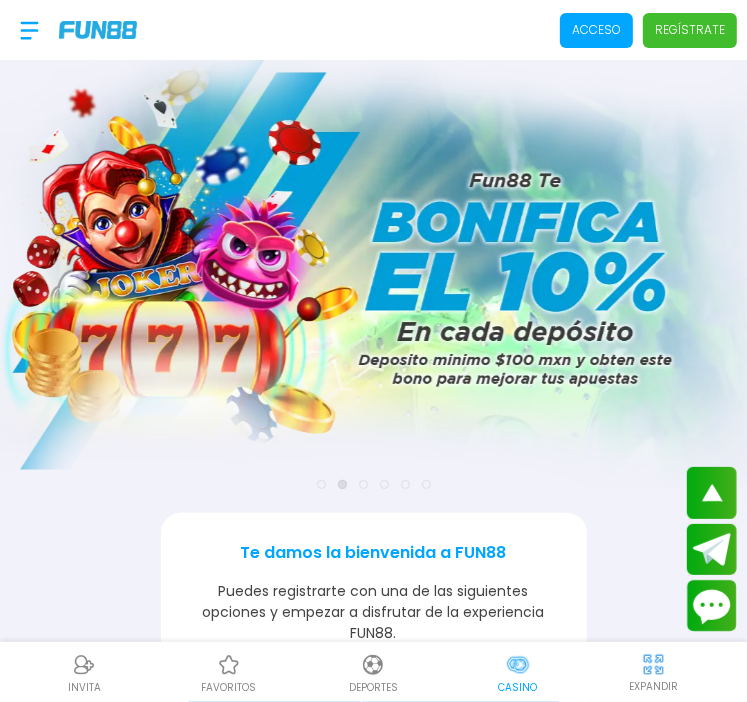 click on "Regístrate" at bounding box center (690, 30) 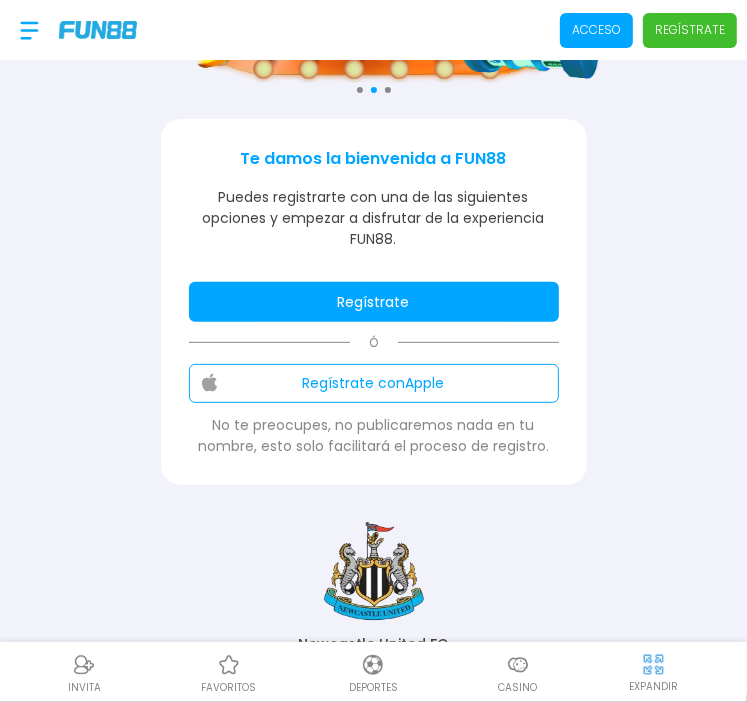 scroll, scrollTop: 272, scrollLeft: 0, axis: vertical 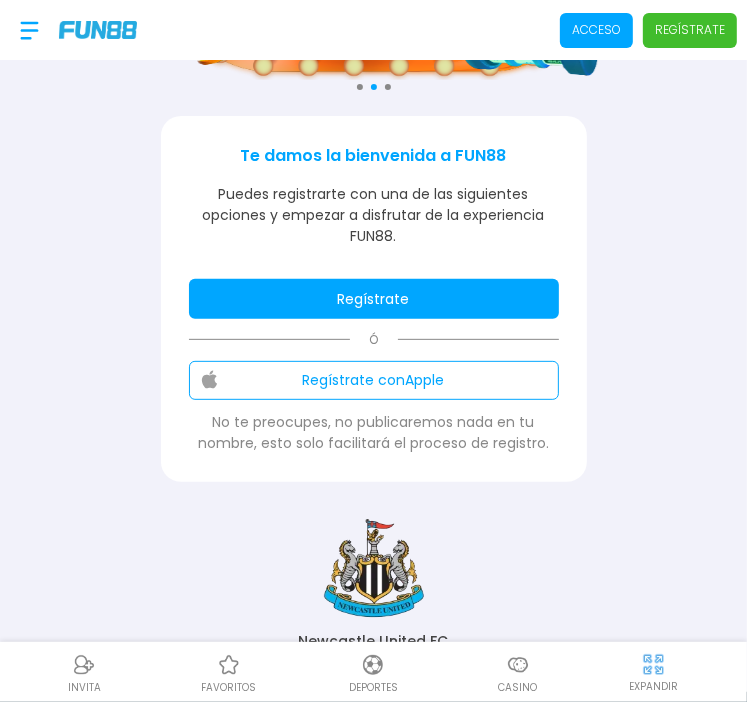 click on "Regístrate" at bounding box center [374, 299] 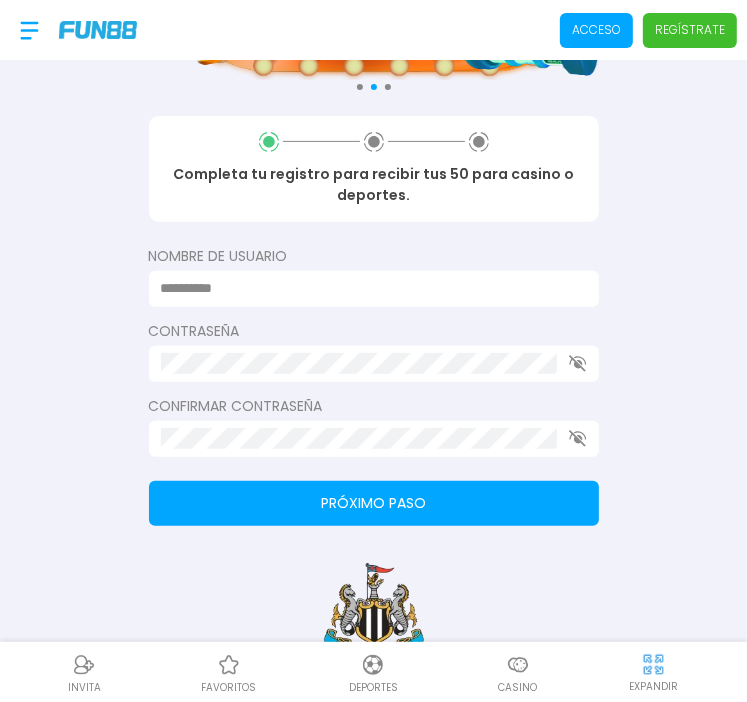 click at bounding box center (368, 288) 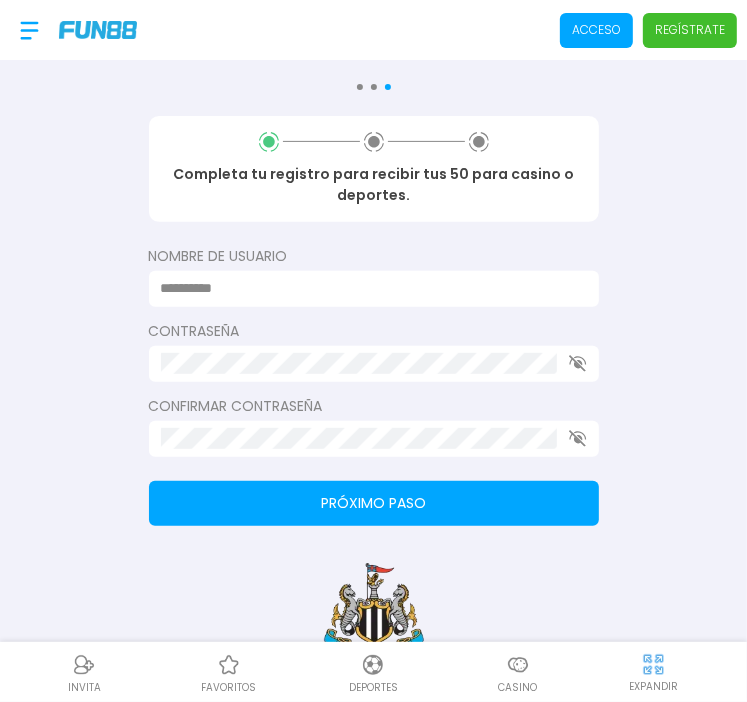 click on "Nombre de usuario" at bounding box center (374, 276) 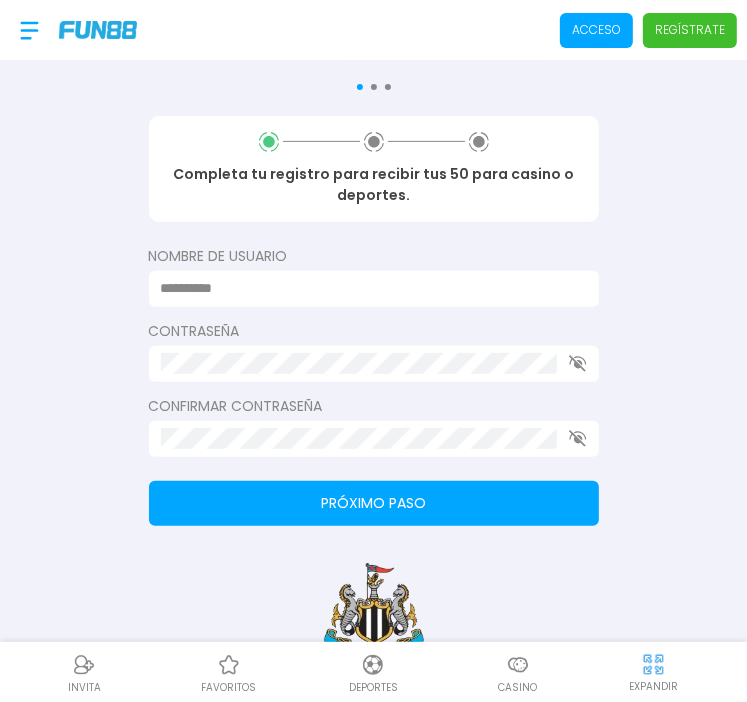 click at bounding box center [368, 288] 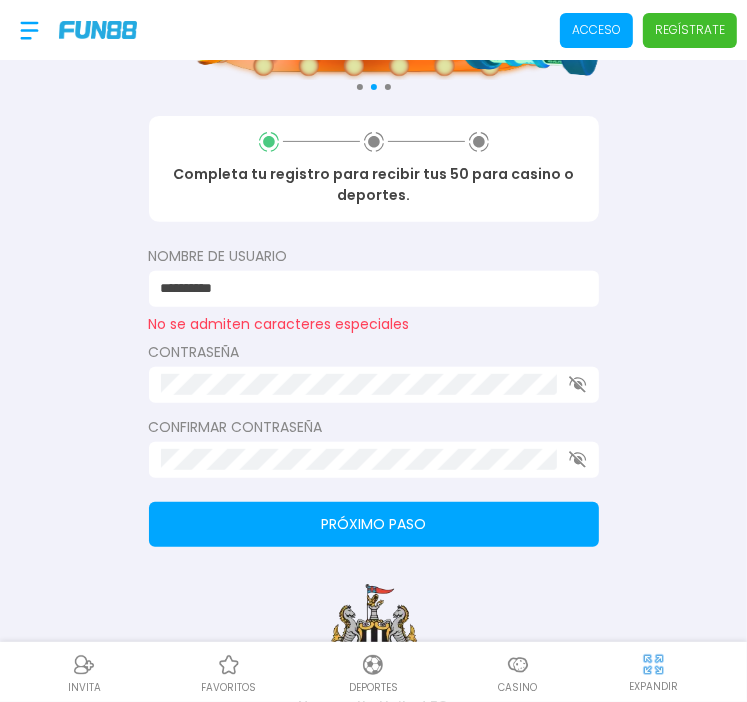 click on "Contraseña" at bounding box center [374, 372] 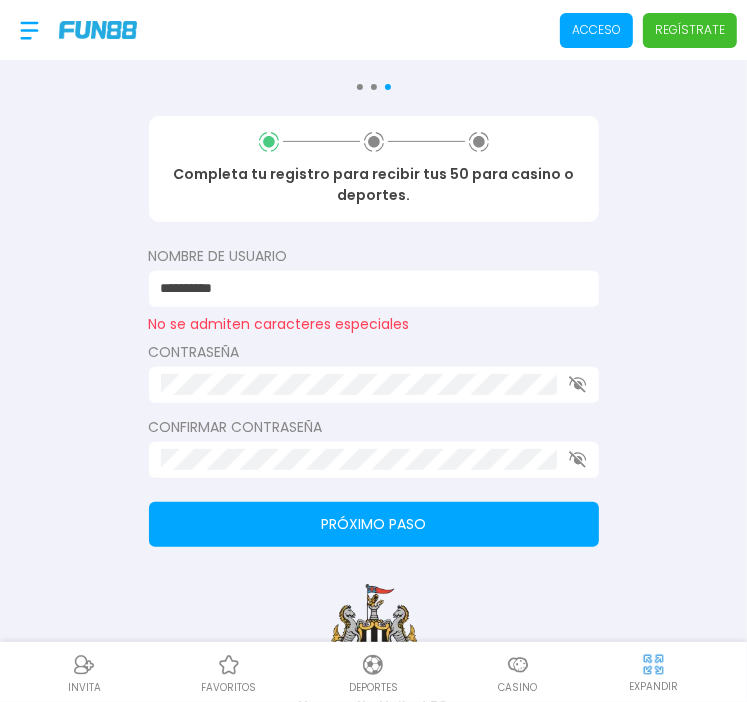 click 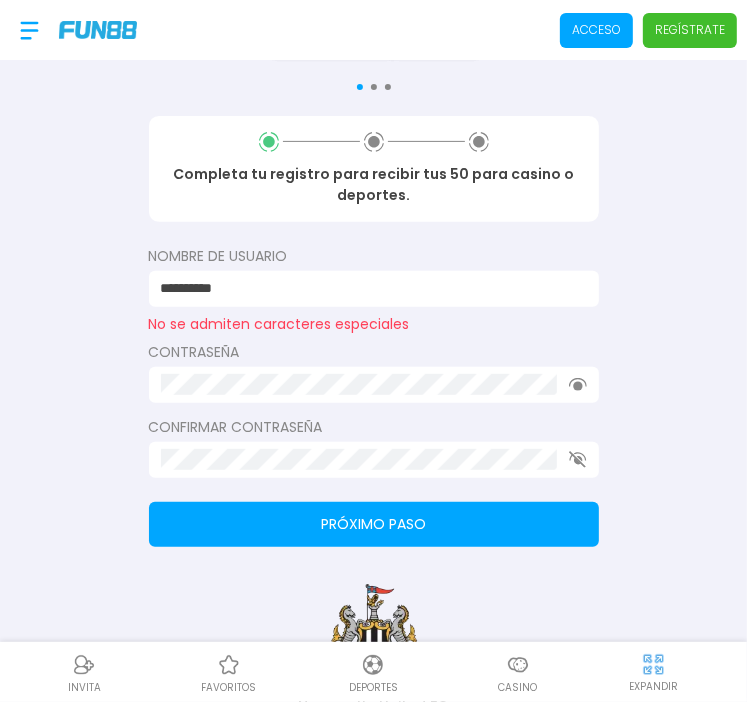 click 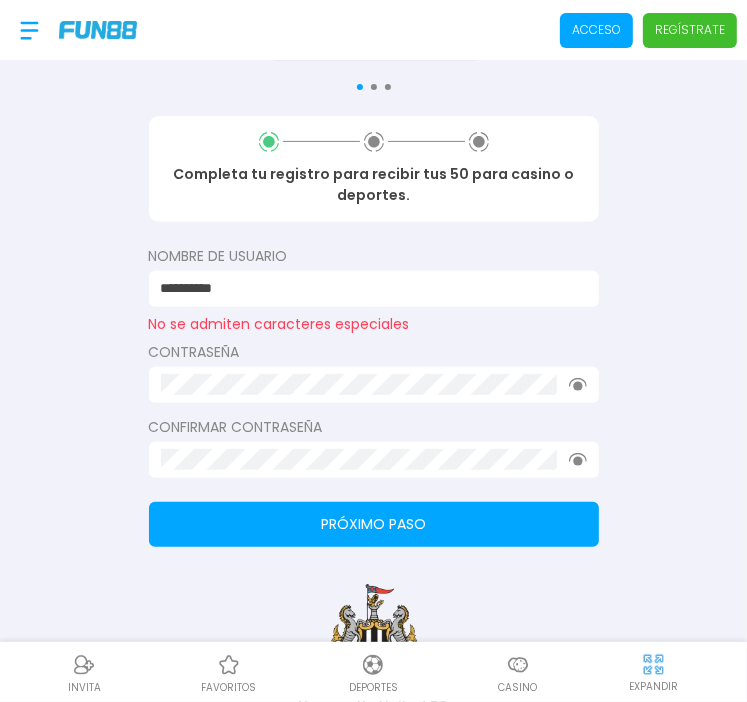click on "**********" at bounding box center (368, 288) 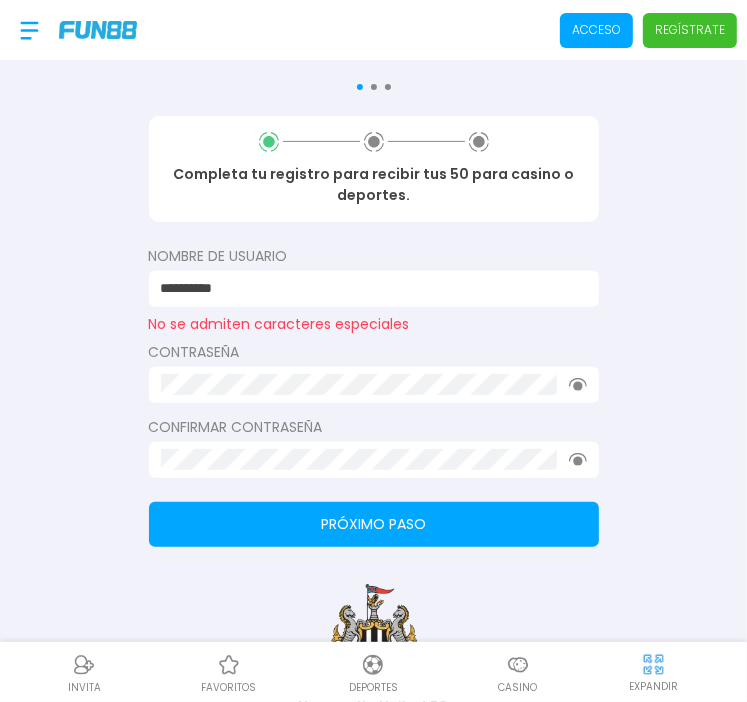 click on "**********" at bounding box center (373, 222) 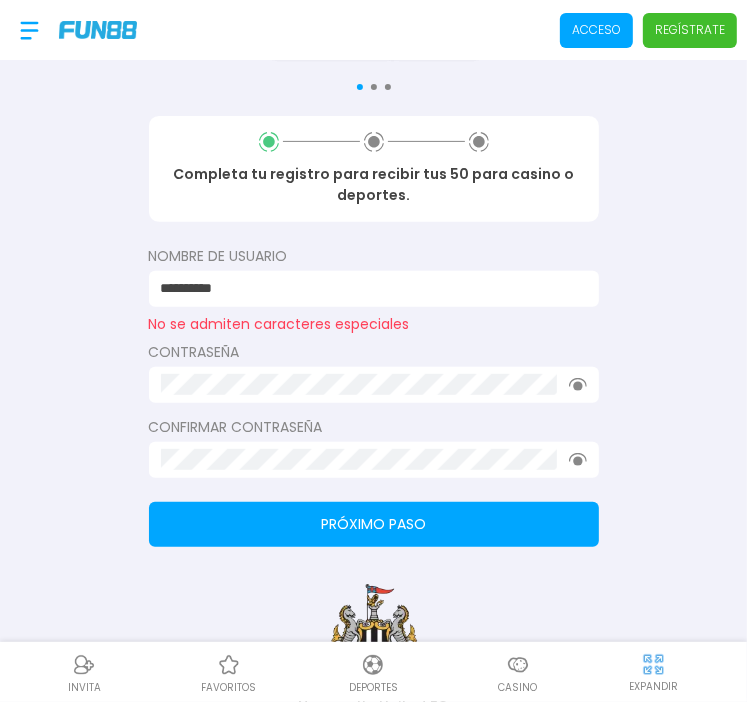 click on "**********" at bounding box center [368, 288] 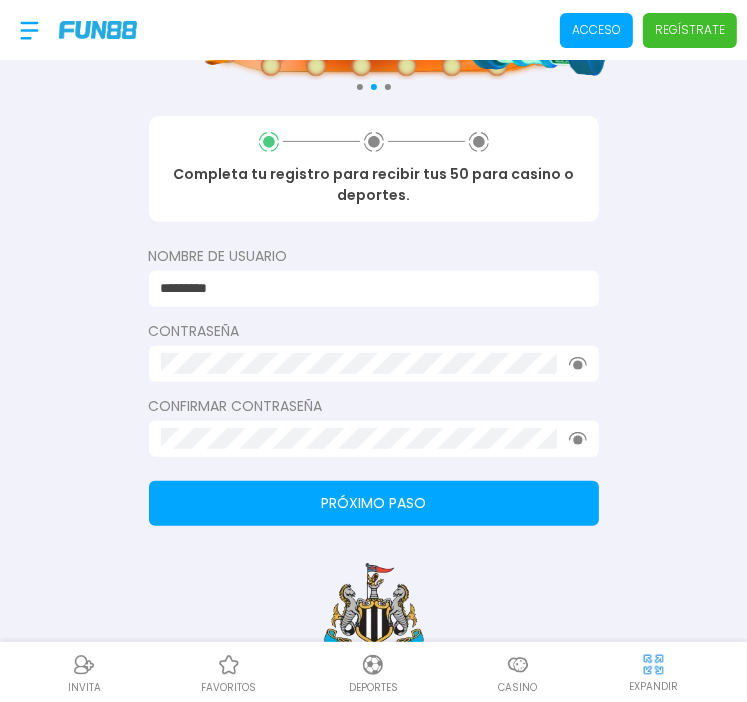 type on "*********" 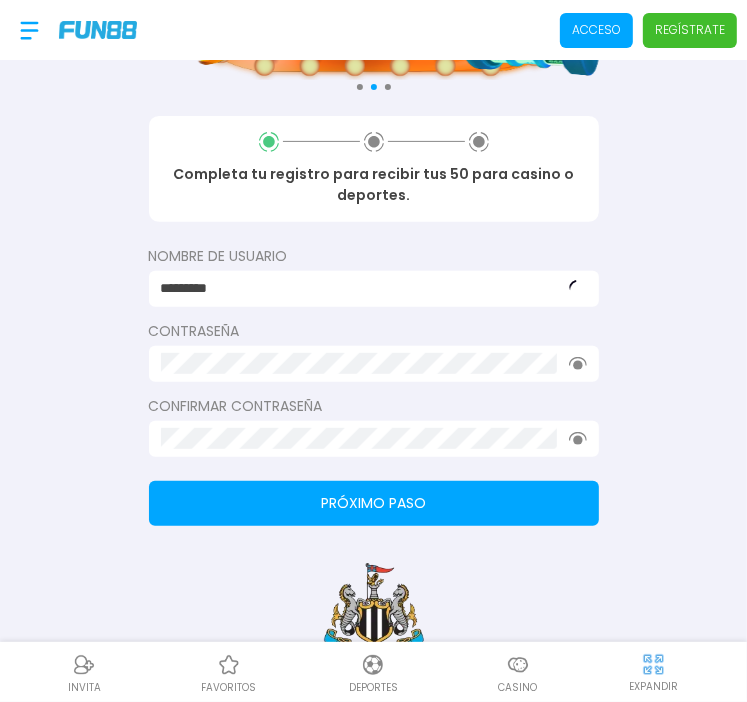 click on "Consulta términos y condiciones Consulta términos y condiciones Consulta términos y condiciones Completa tu registro para recibir tus 50 para casino o deportes. Nombre de usuario ********* Contraseña Confirmar contraseña Próximo paso Newcastle United FC" at bounding box center (373, 212) 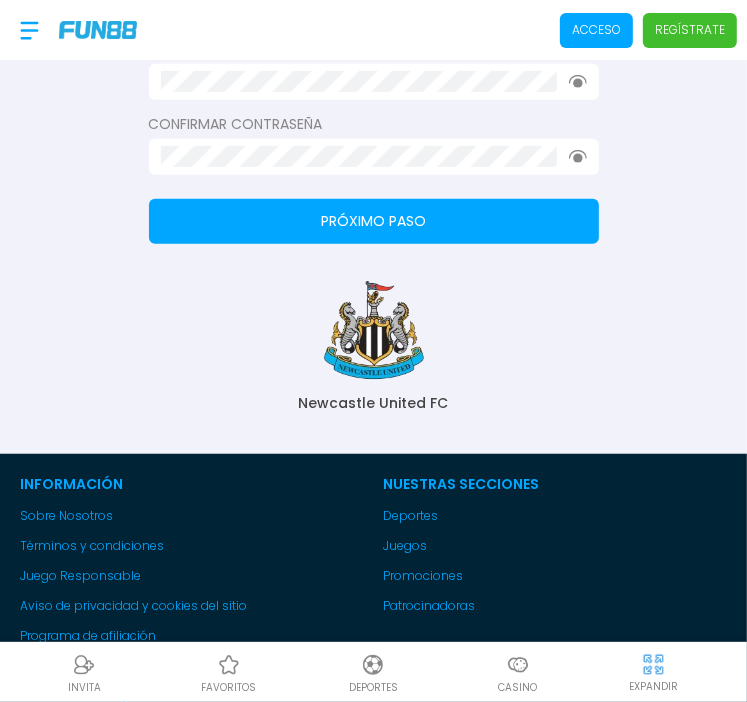 scroll, scrollTop: 566, scrollLeft: 0, axis: vertical 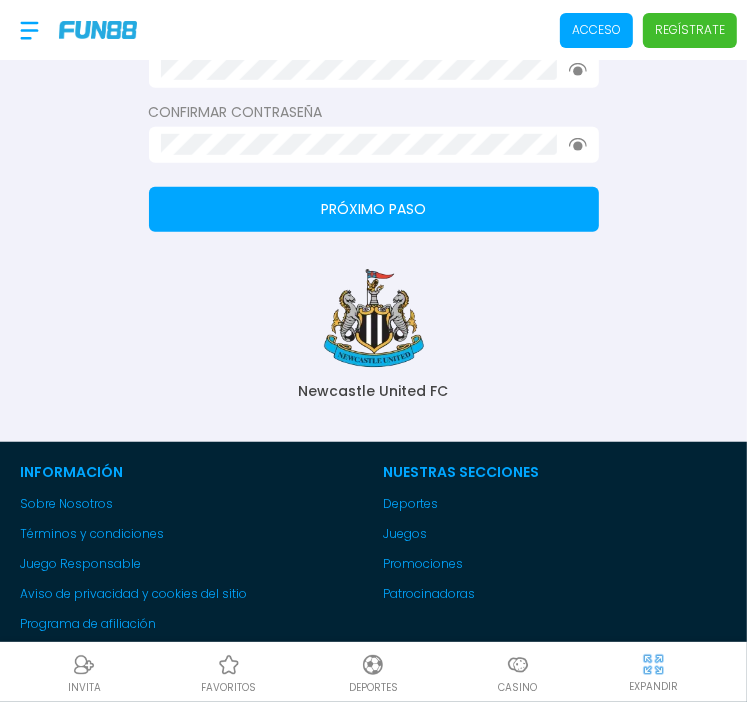 click on "Próximo paso" at bounding box center [374, 209] 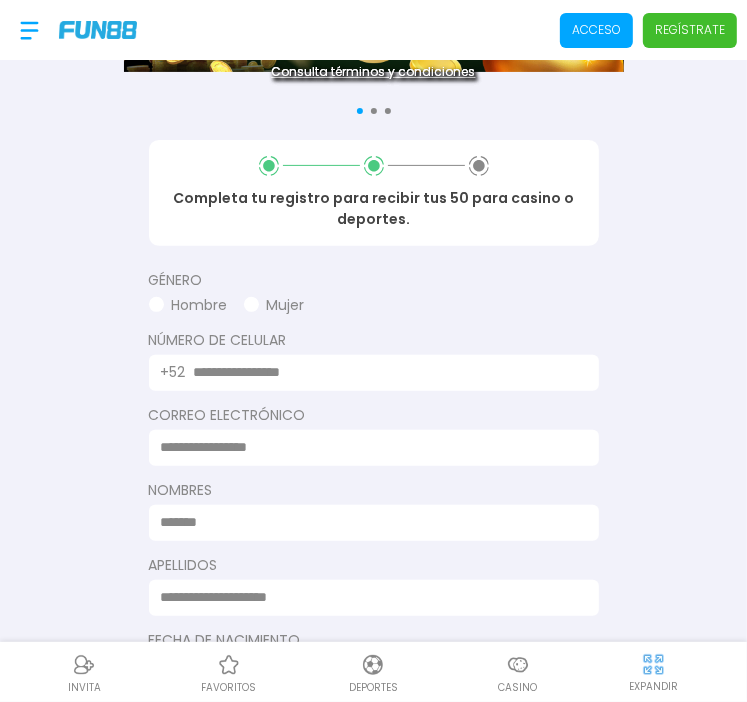 scroll, scrollTop: 251, scrollLeft: 0, axis: vertical 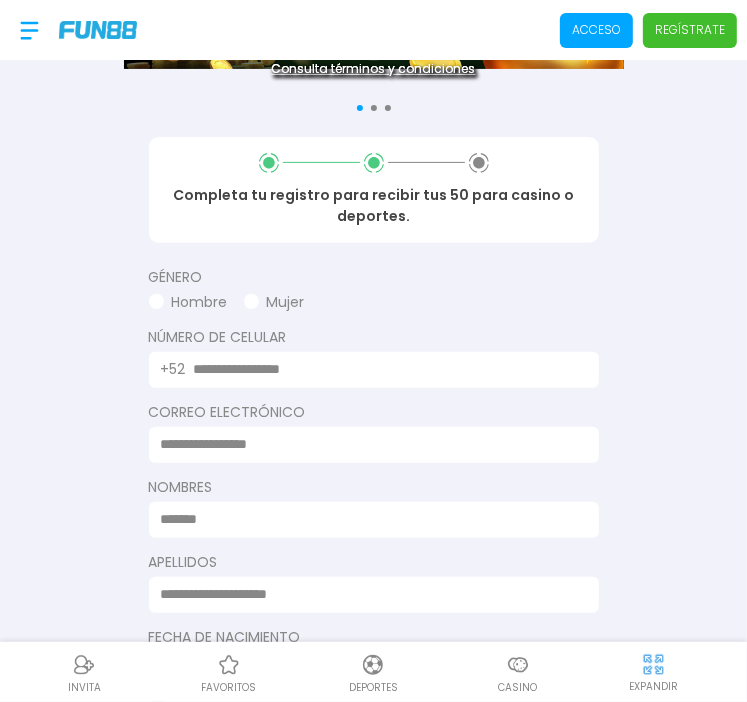 click at bounding box center (251, 301) 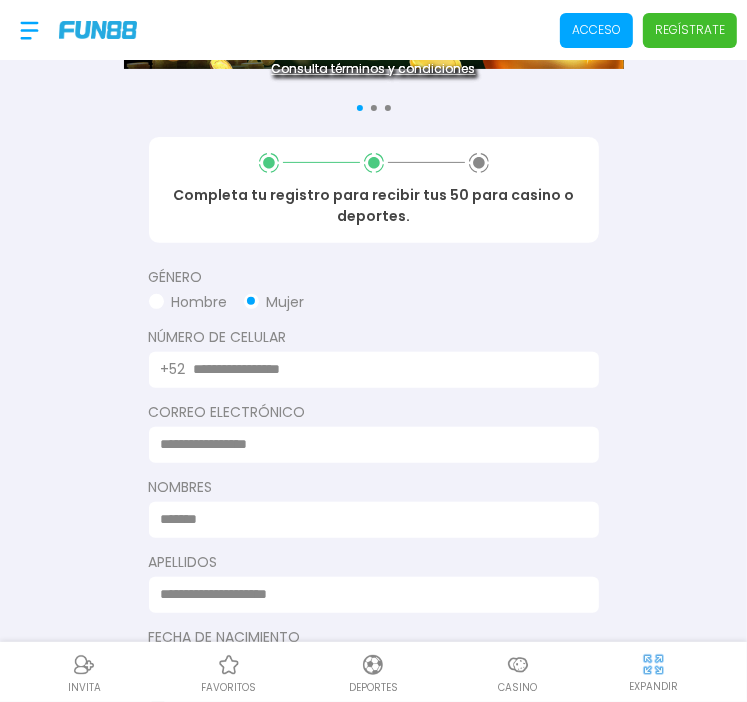 click at bounding box center [384, 369] 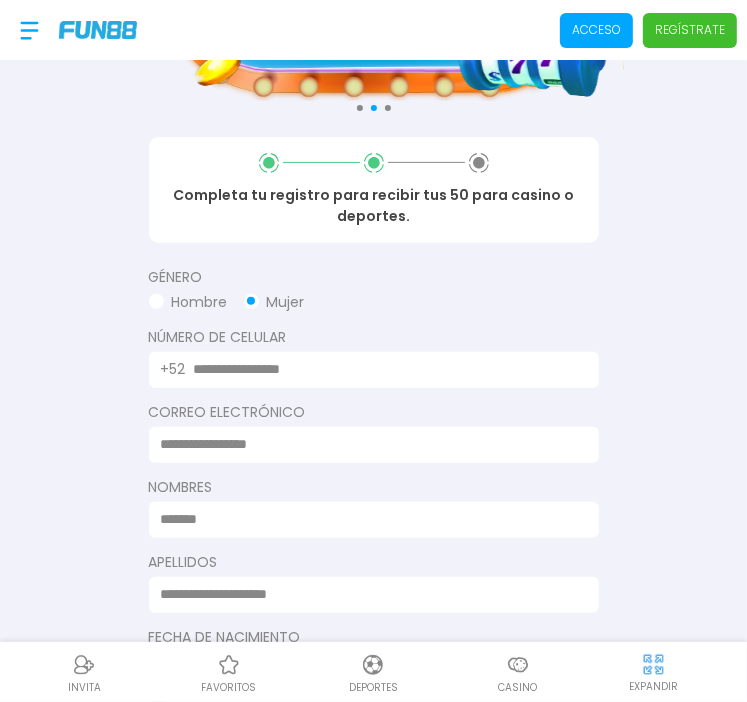type on "**********" 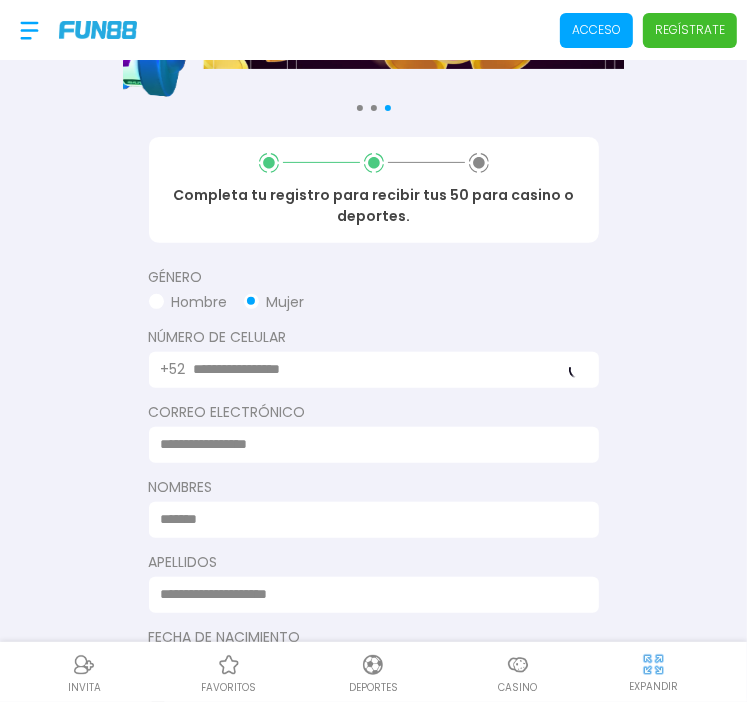 click at bounding box center (368, 444) 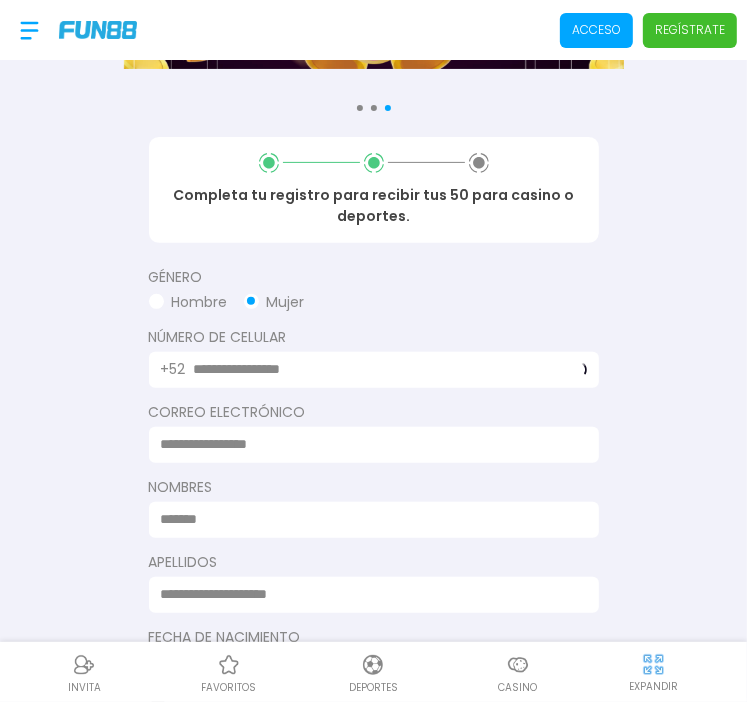 type on "**********" 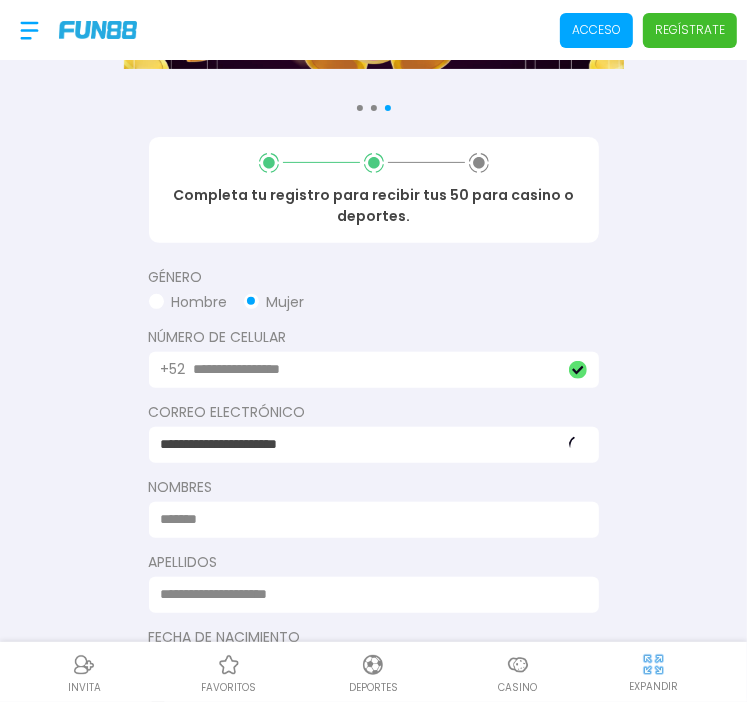 click at bounding box center [368, 519] 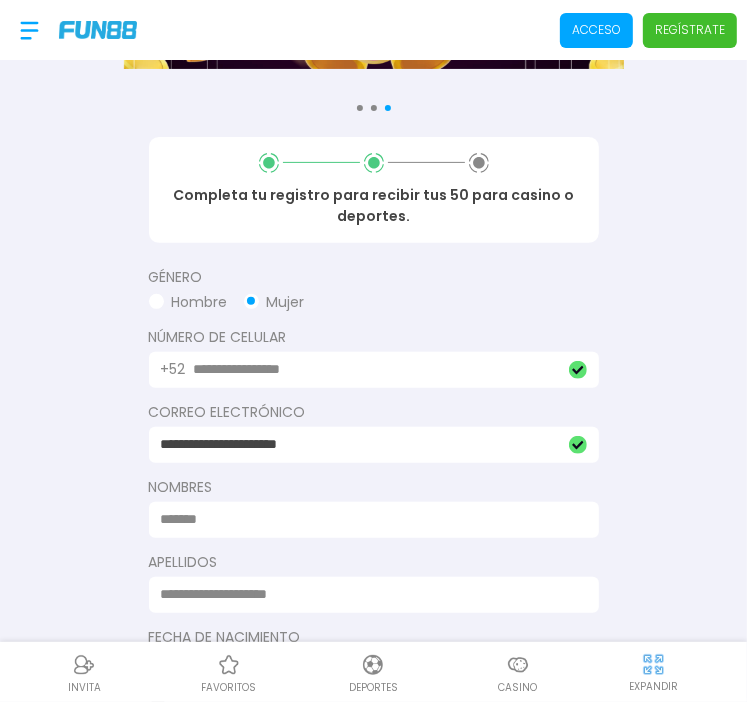 type on "***" 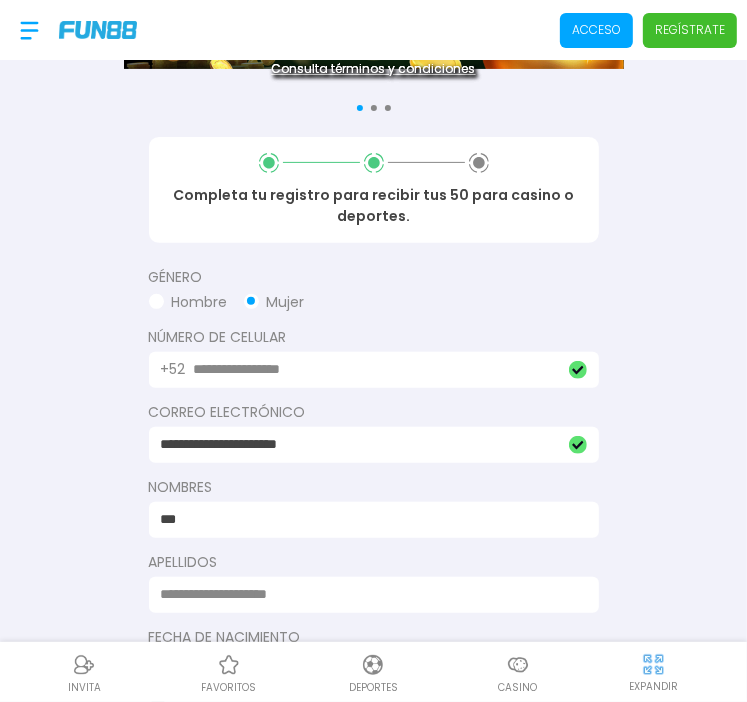 click at bounding box center [368, 594] 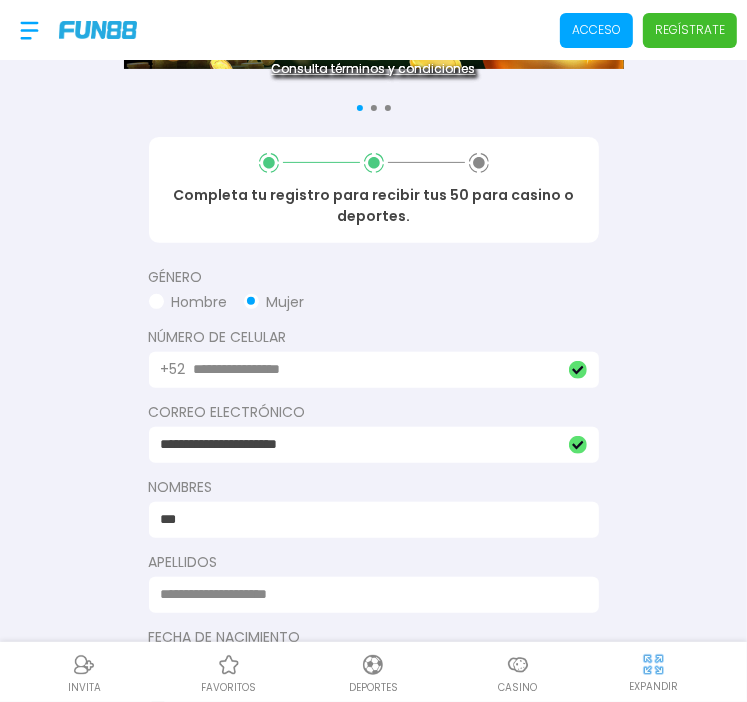 type on "******" 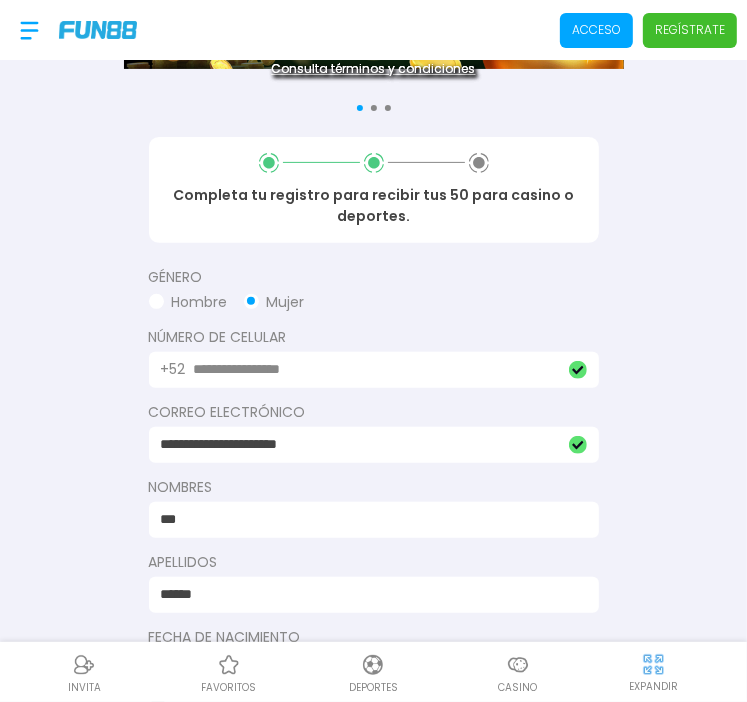 click on "**********" at bounding box center (373, 366) 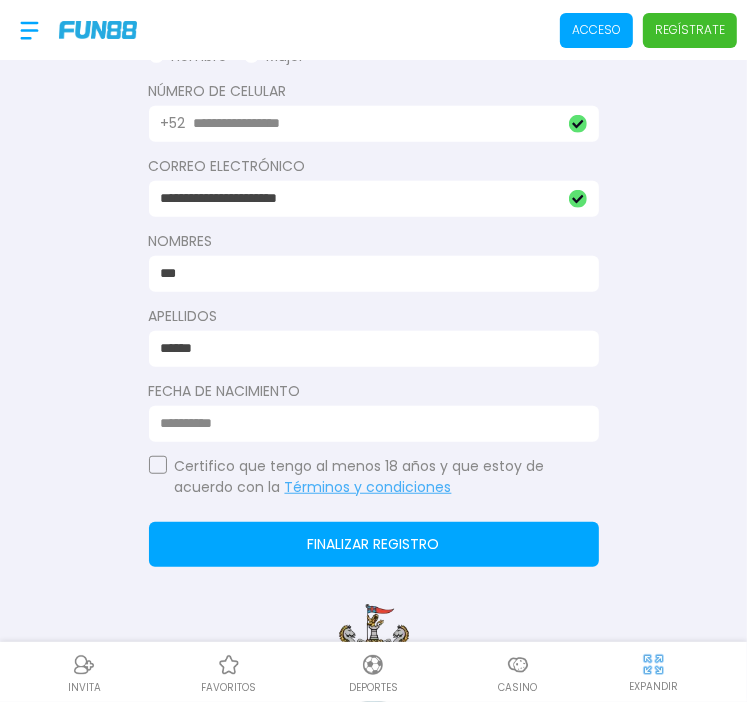 scroll, scrollTop: 611, scrollLeft: 0, axis: vertical 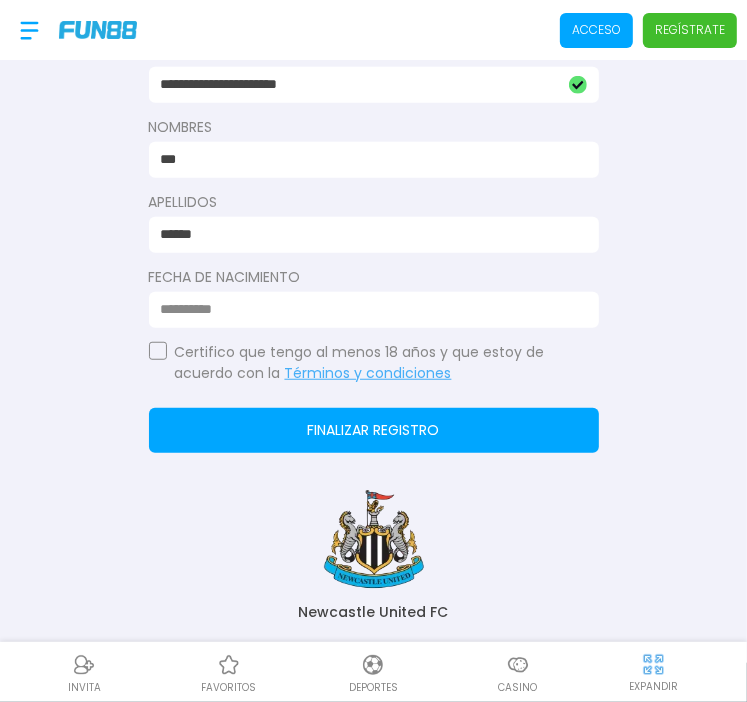 click at bounding box center (374, 310) 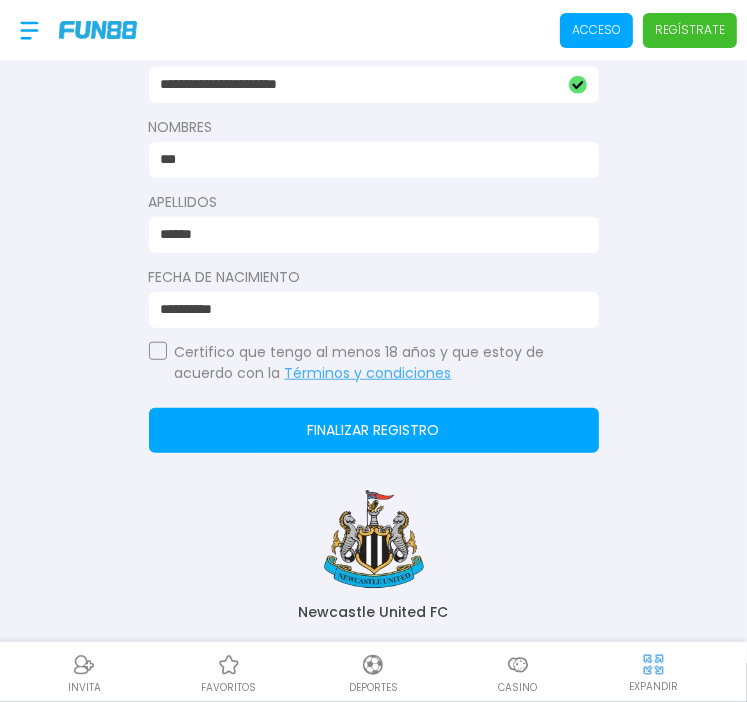 type on "**********" 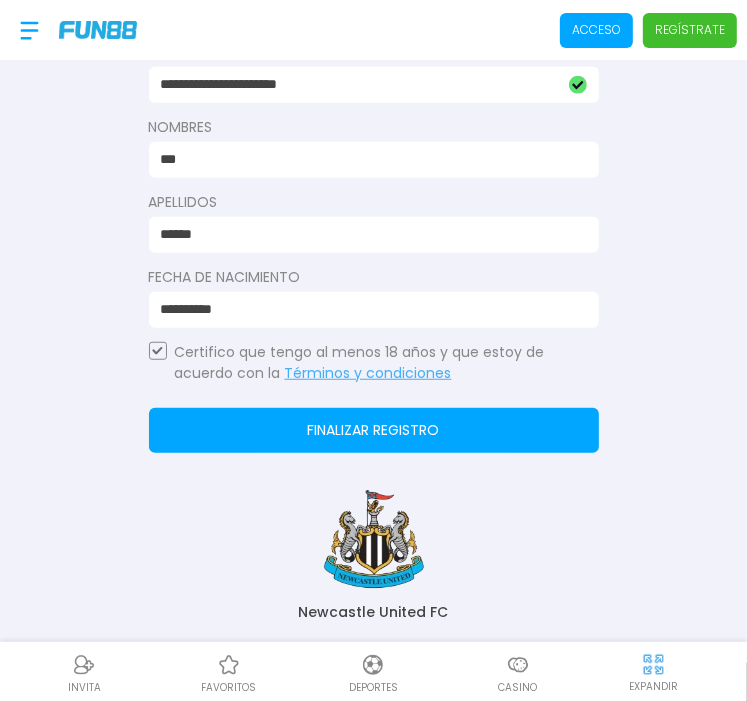 click on "Finalizar registro" 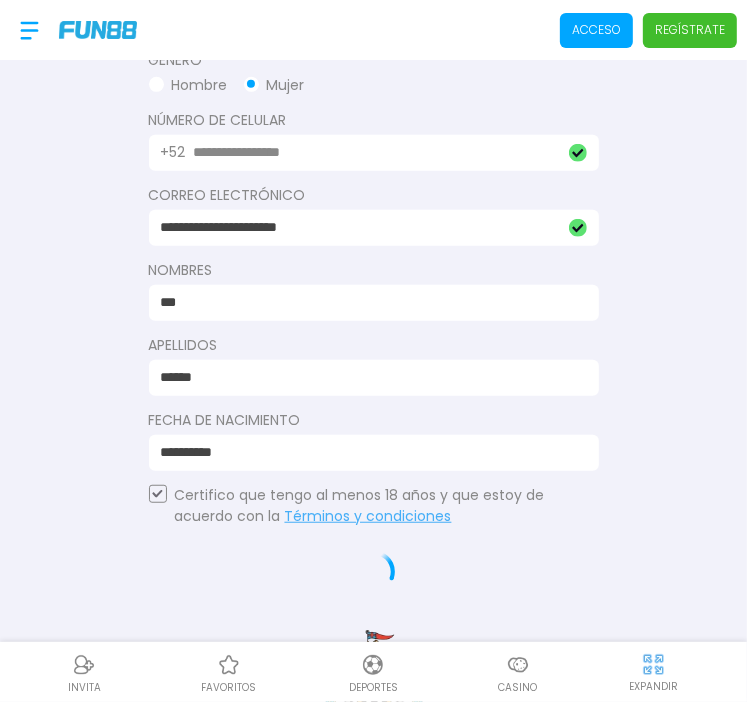scroll, scrollTop: 474, scrollLeft: 0, axis: vertical 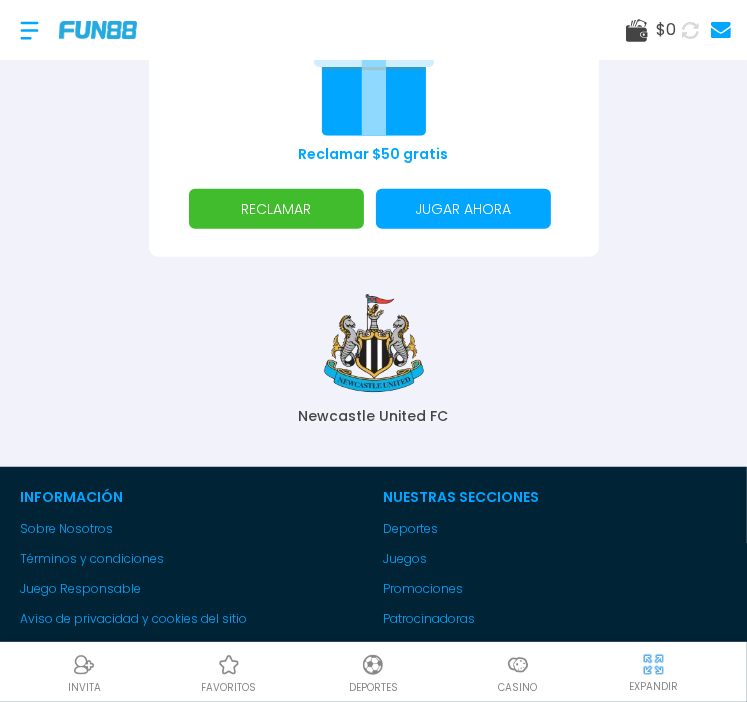 click on "RECLAMAR" at bounding box center [276, 209] 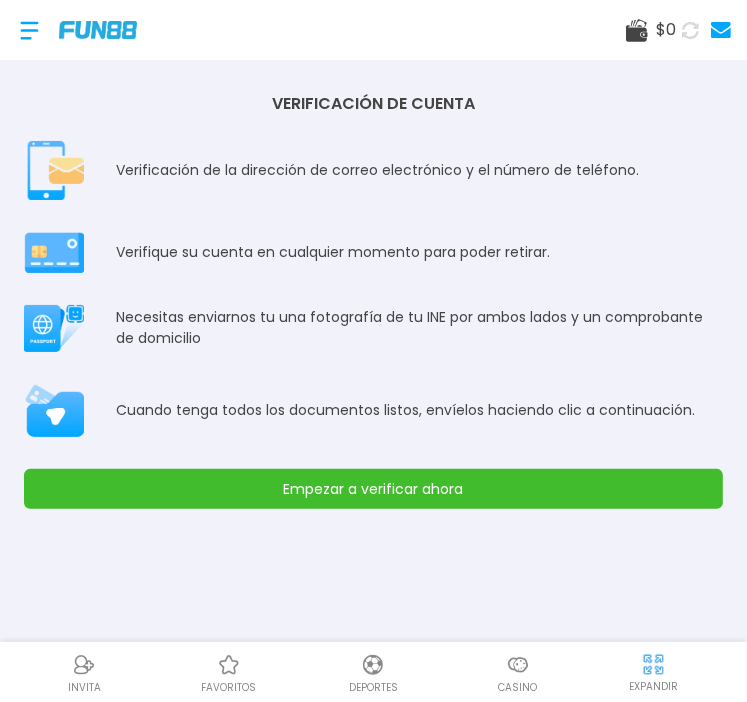 click on "Empezar a verificar ahora" at bounding box center (373, 489) 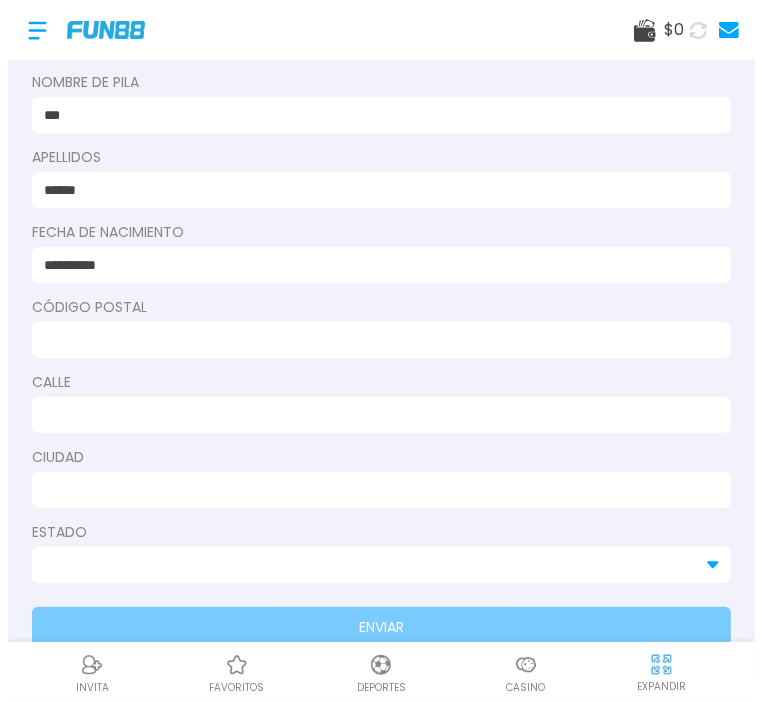 scroll, scrollTop: 208, scrollLeft: 0, axis: vertical 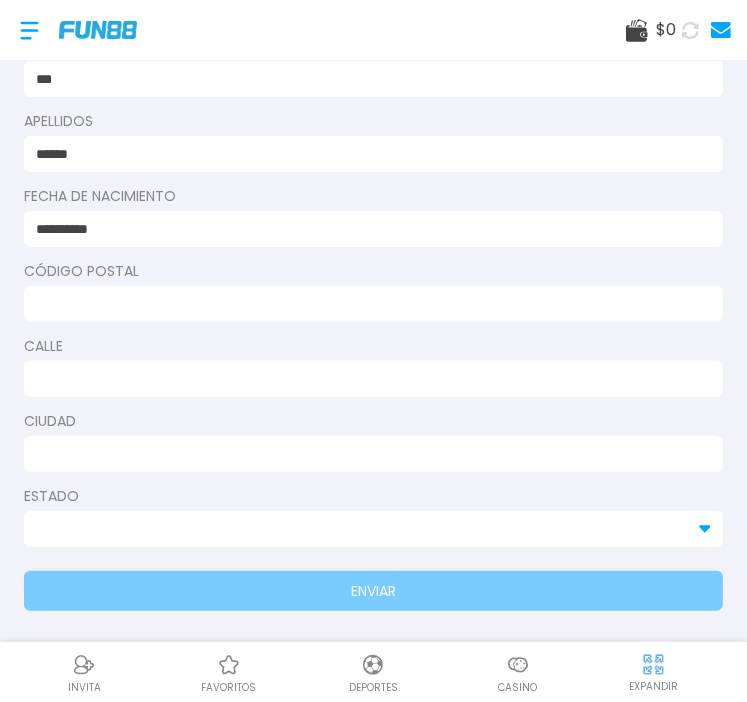 click at bounding box center (367, 304) 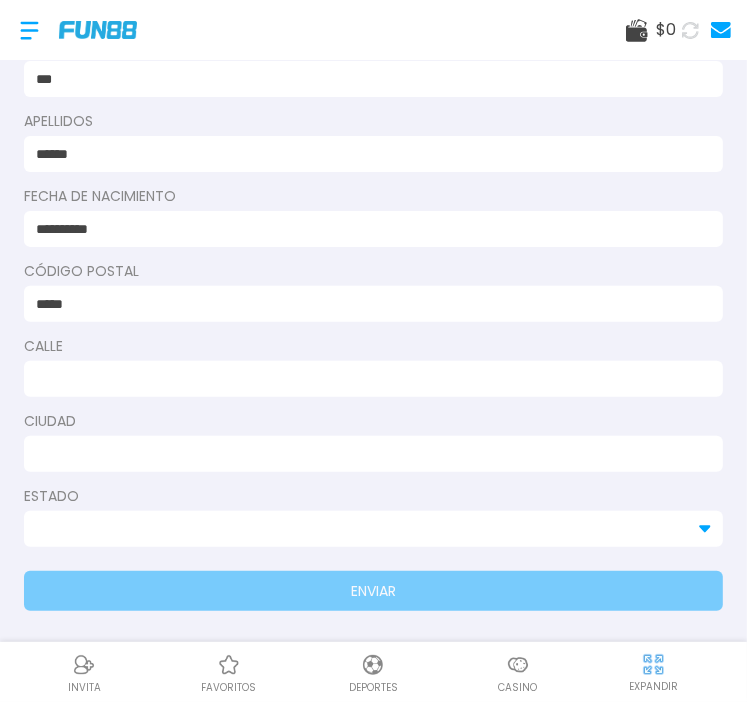 type on "*****" 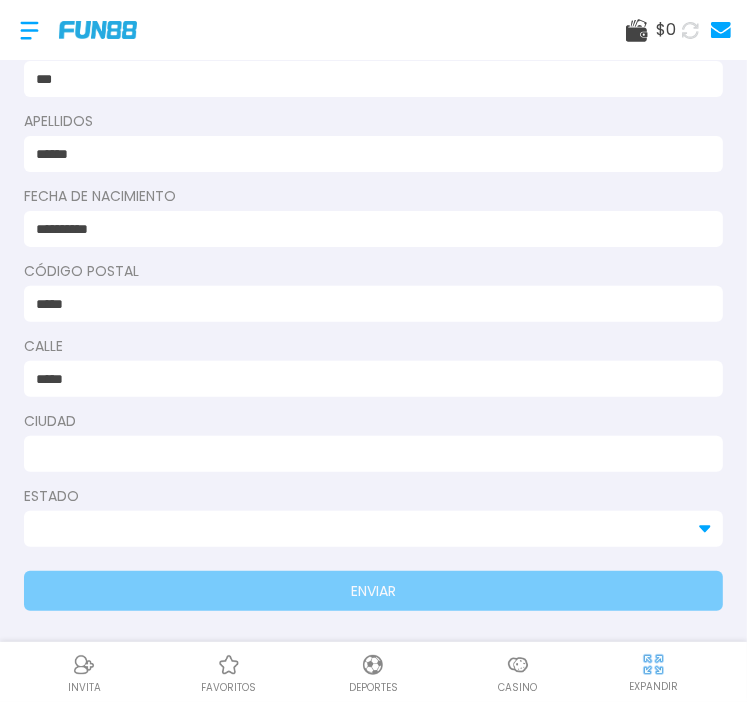 click at bounding box center [367, 454] 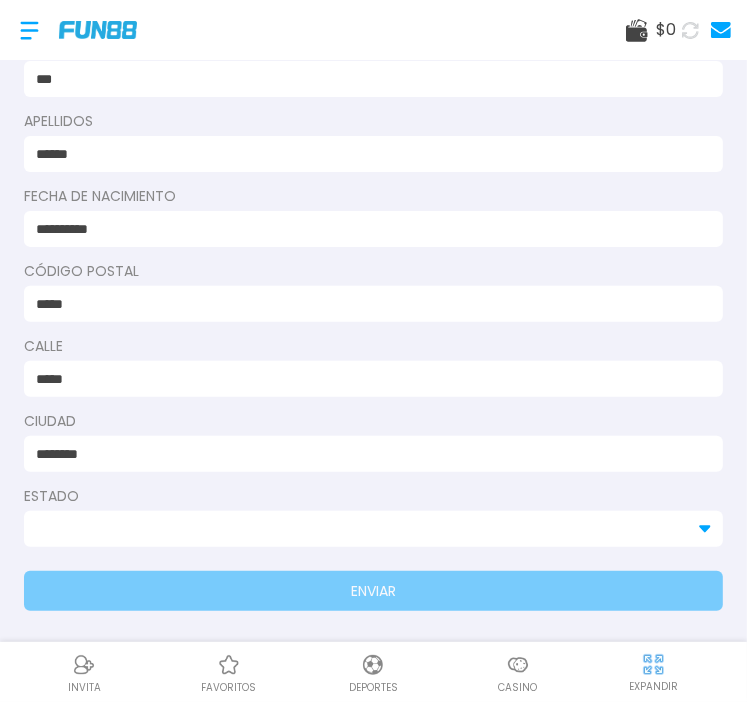 type on "********" 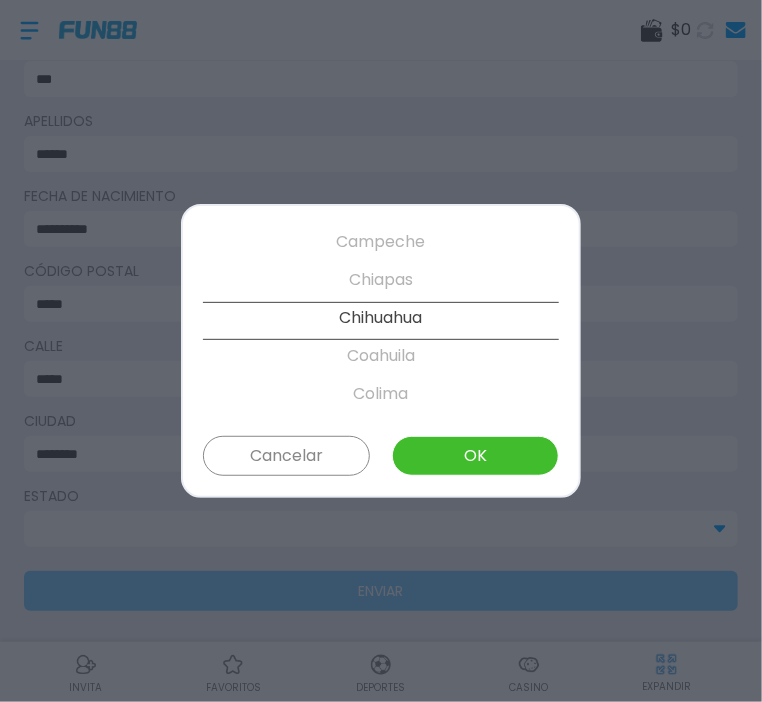 scroll, scrollTop: 228, scrollLeft: 0, axis: vertical 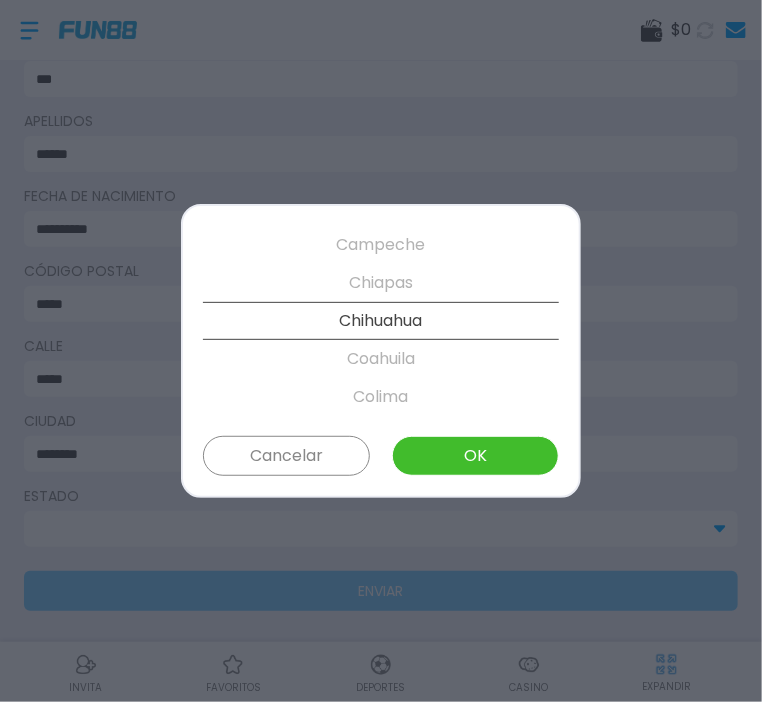 click on "Coahuila" at bounding box center (381, 359) 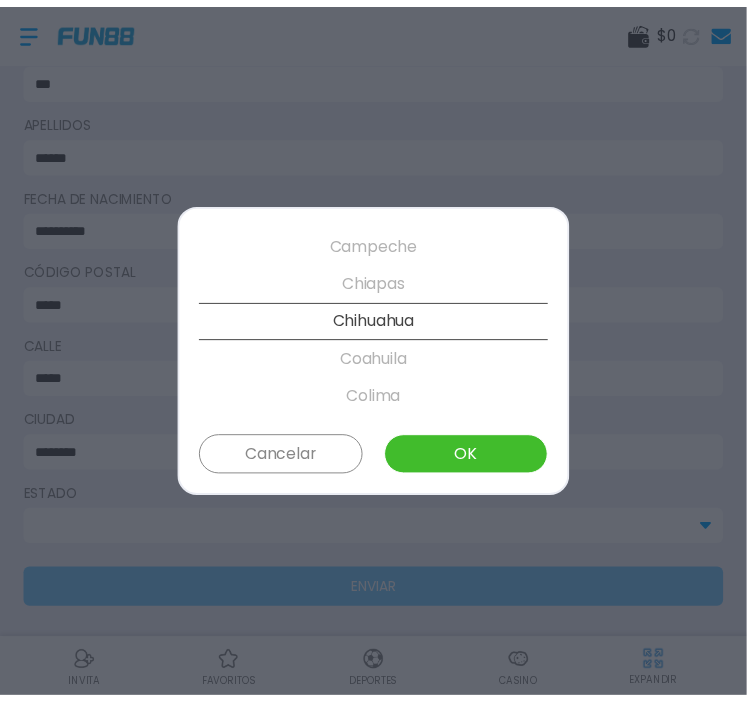 scroll, scrollTop: 266, scrollLeft: 0, axis: vertical 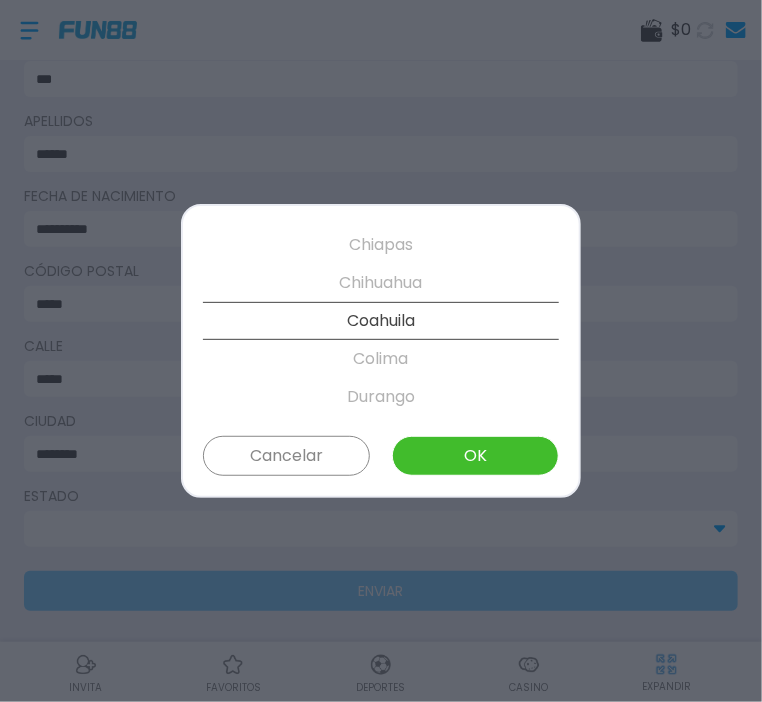 click on "OK" at bounding box center [475, 456] 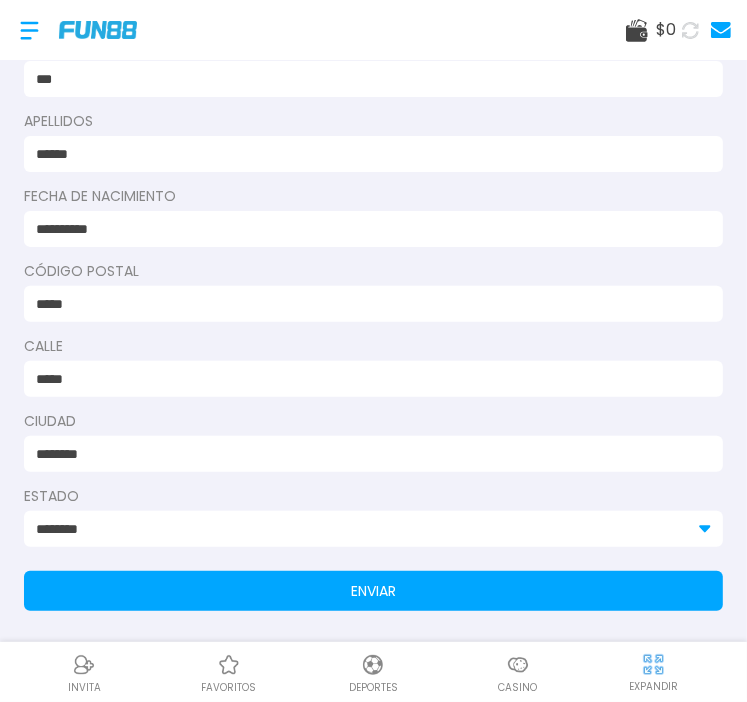 click on "ENVIAR" at bounding box center (373, 591) 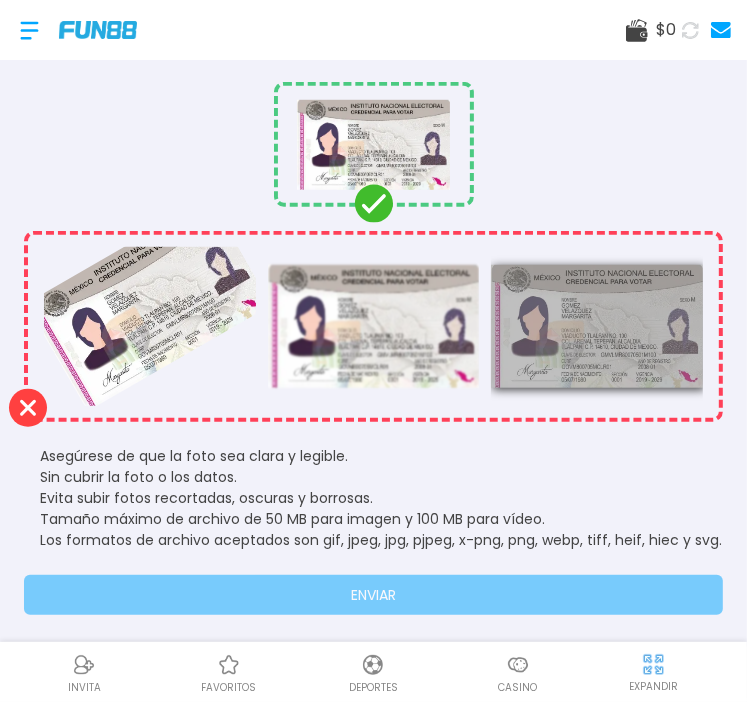 scroll, scrollTop: 663, scrollLeft: 0, axis: vertical 